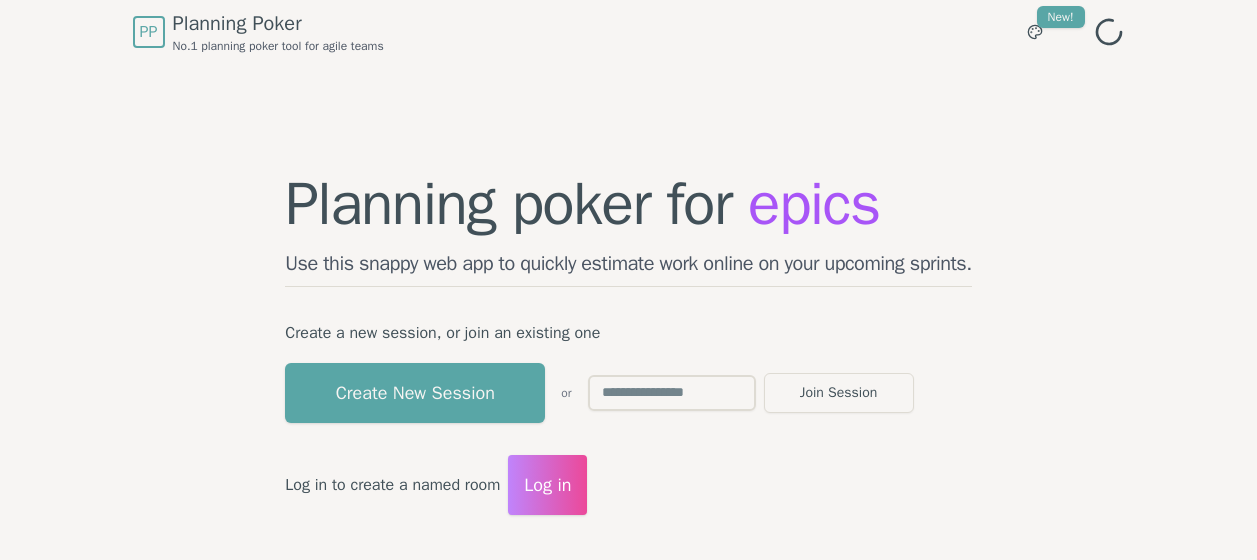 scroll, scrollTop: 0, scrollLeft: 0, axis: both 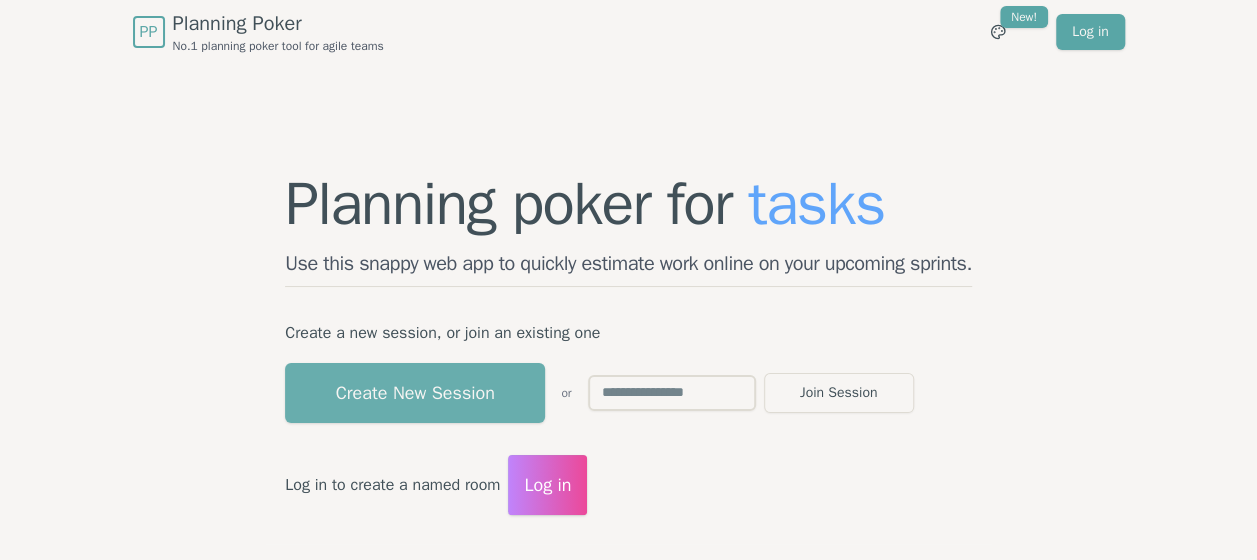 click on "Create New Session" at bounding box center [415, 393] 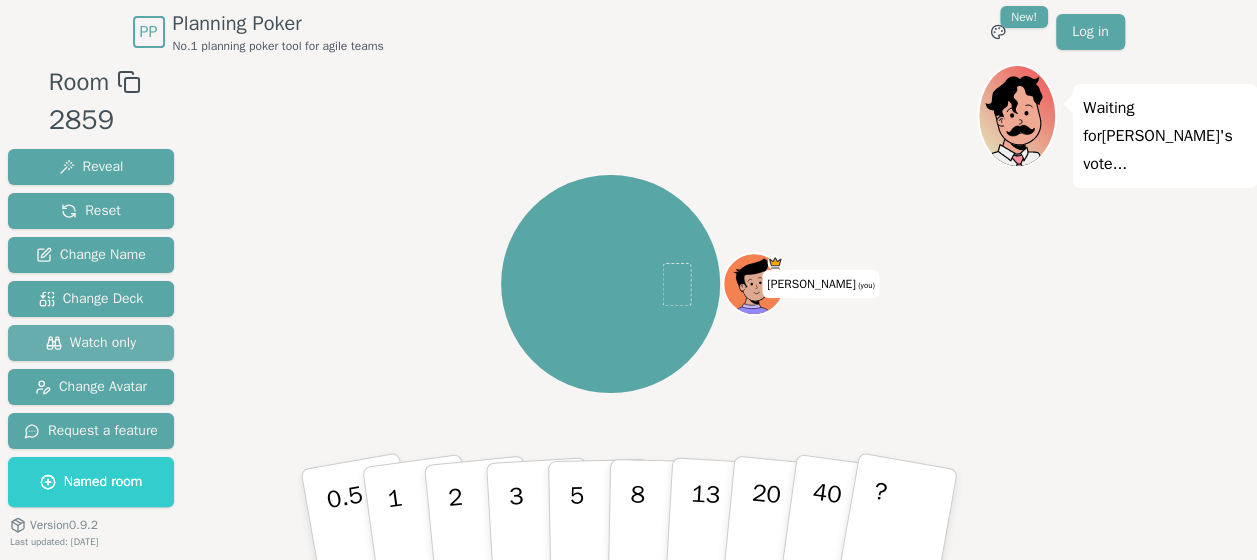 click on "Watch only" at bounding box center [91, 343] 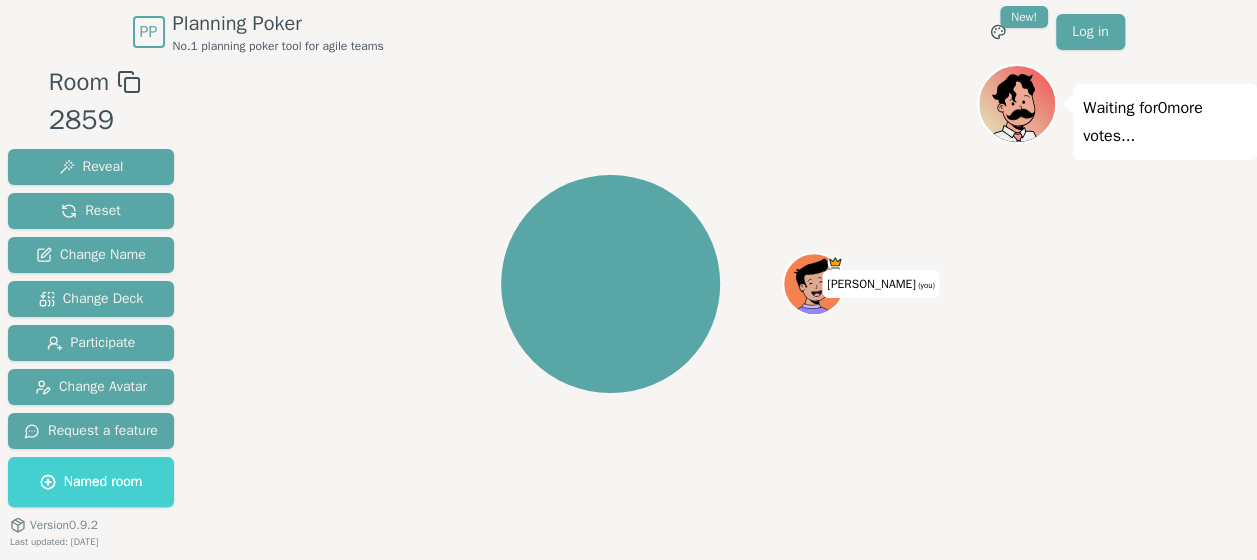 click on "Named room" at bounding box center [91, 482] 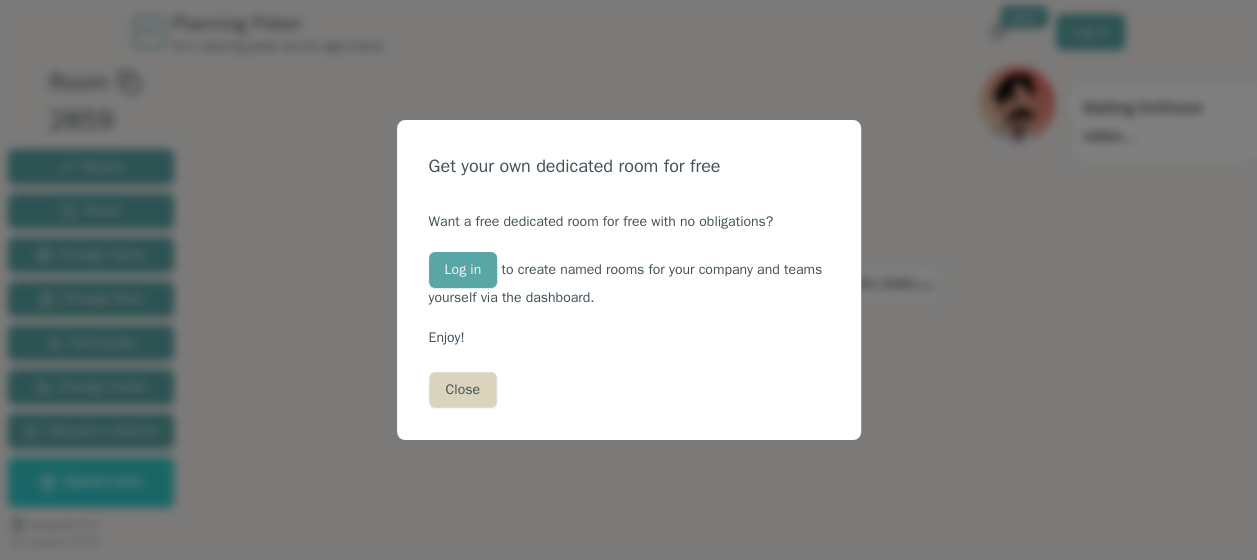 click on "Close" at bounding box center (463, 390) 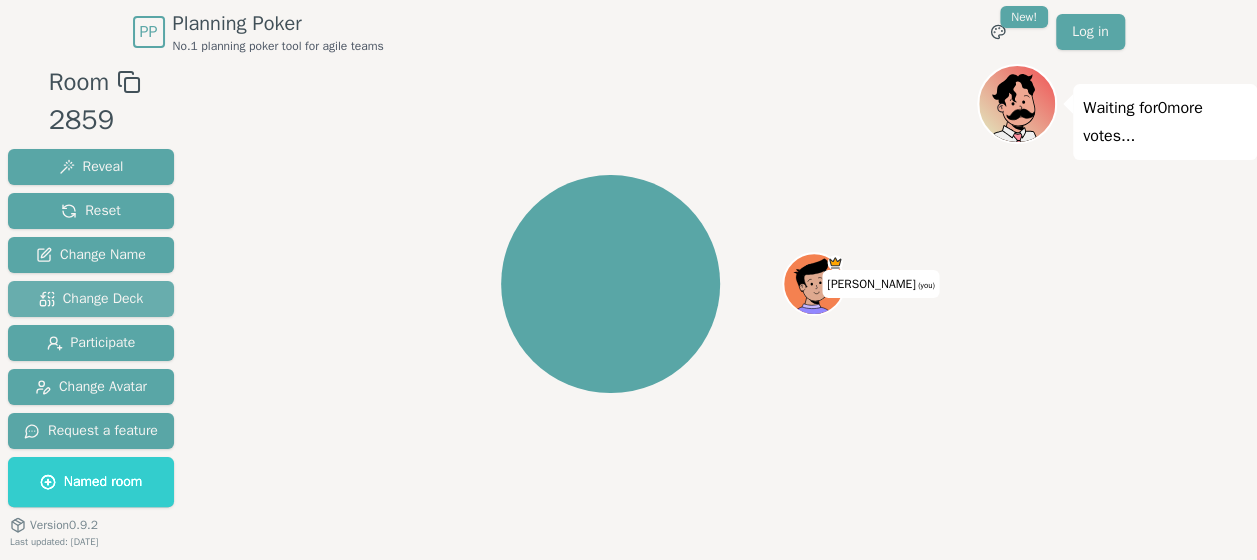click on "Change Deck" at bounding box center [91, 299] 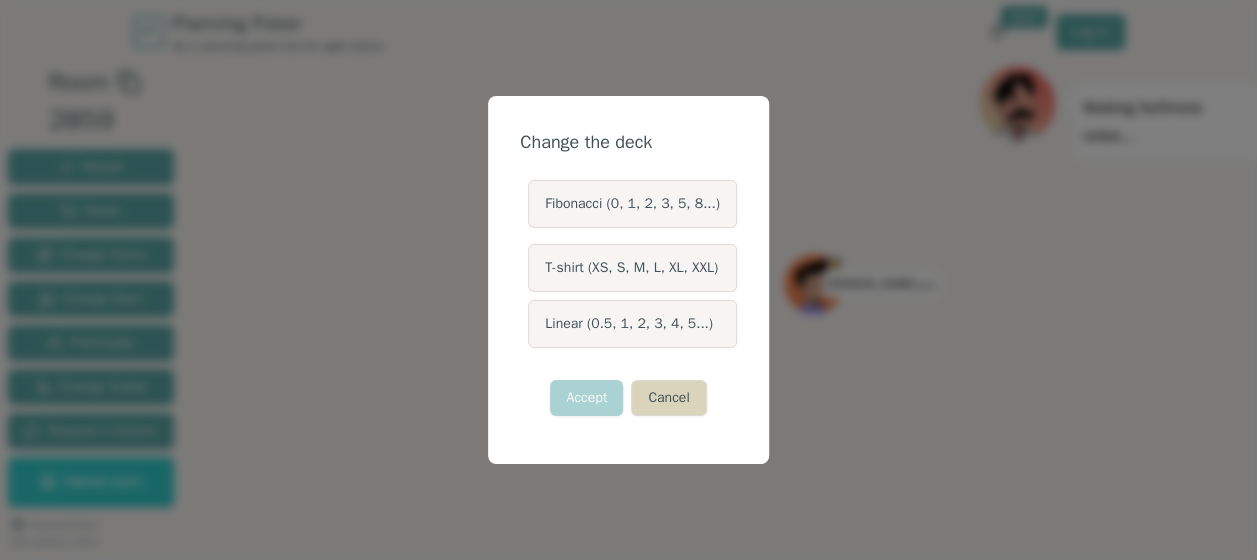 click on "Cancel" at bounding box center (668, 398) 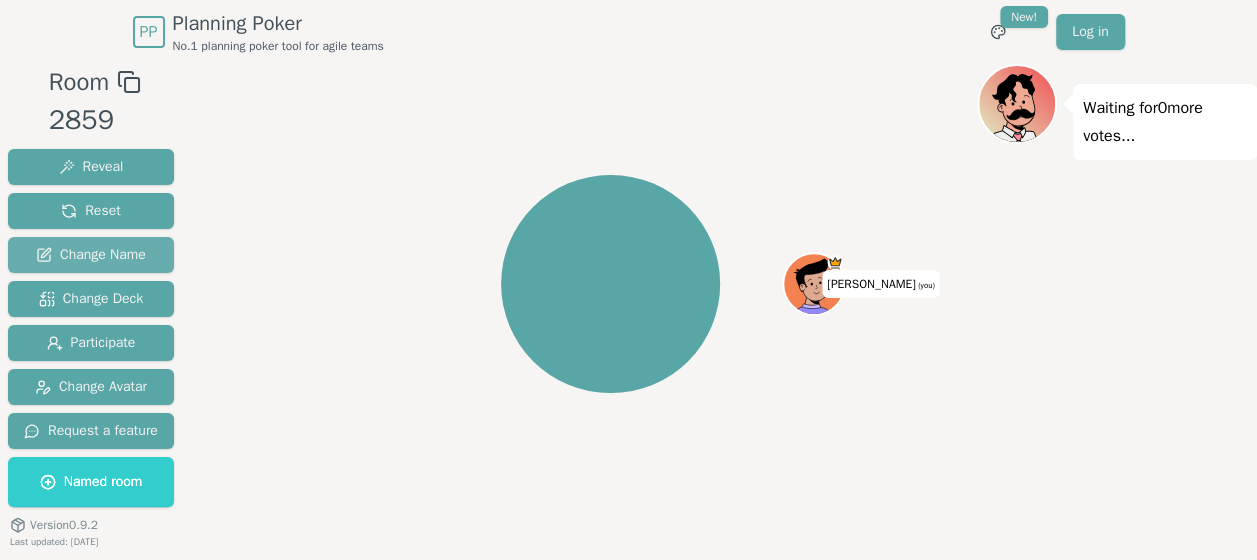 click on "Change Name" at bounding box center [91, 255] 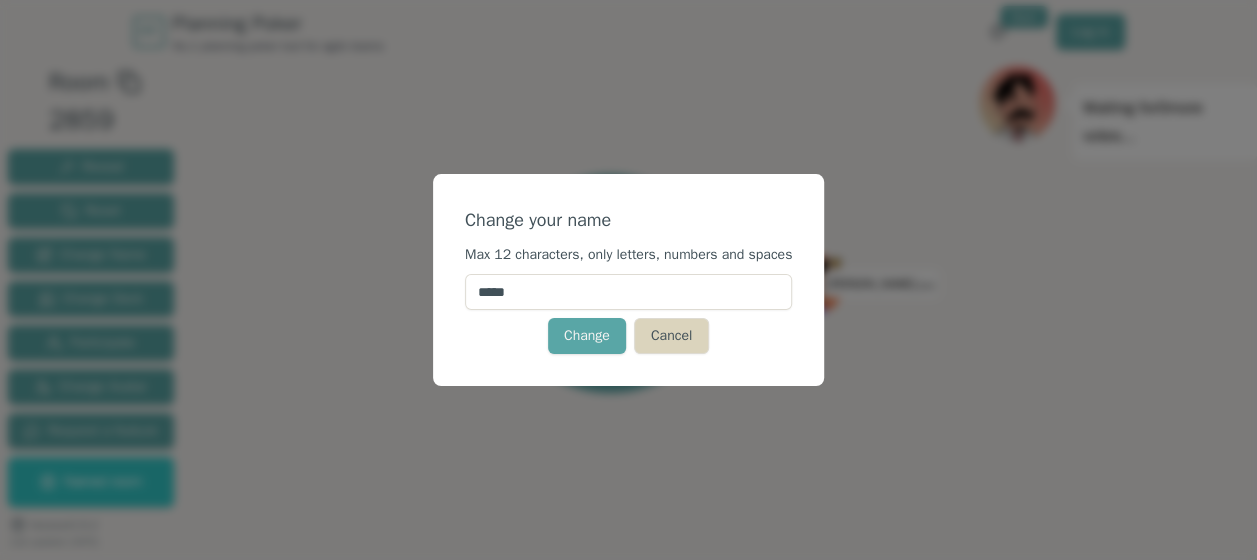 click on "Cancel" at bounding box center (671, 336) 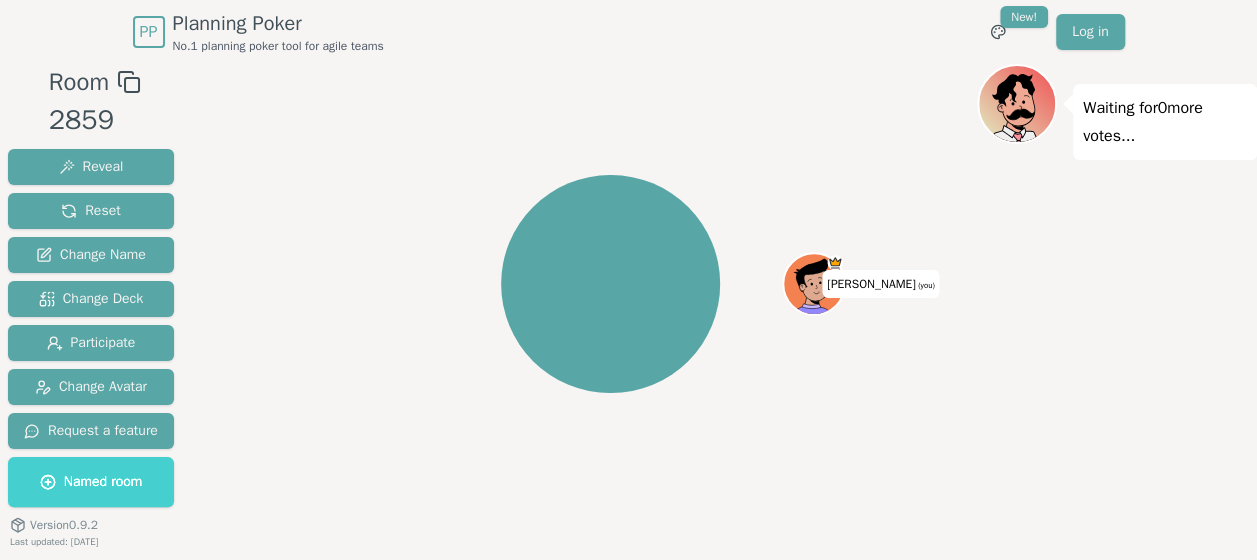 click on "Named room" at bounding box center [91, 482] 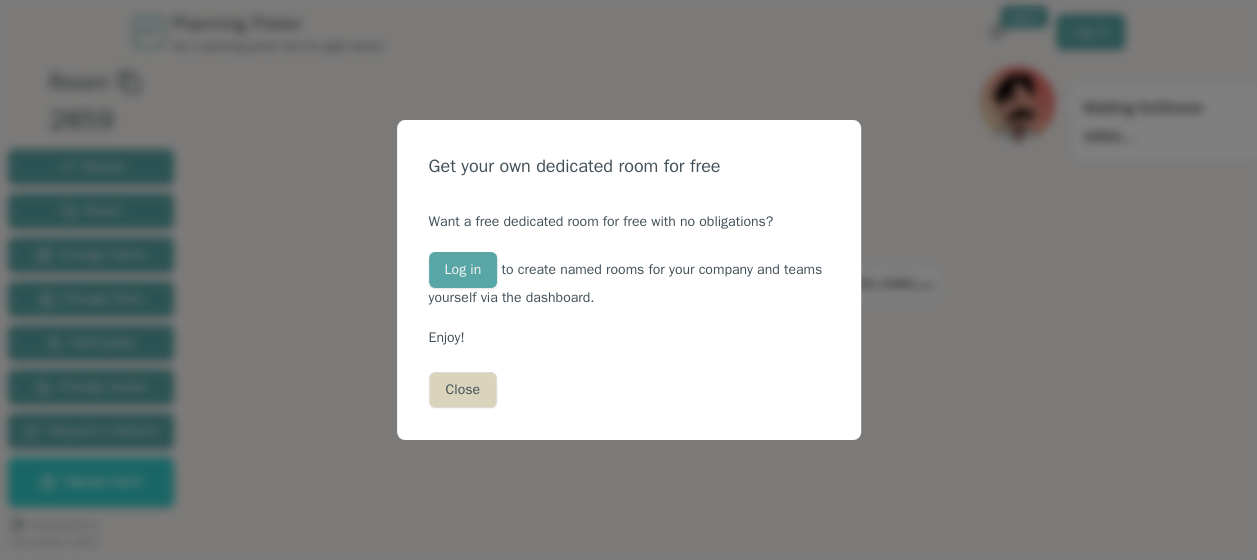 click on "Close" at bounding box center (463, 390) 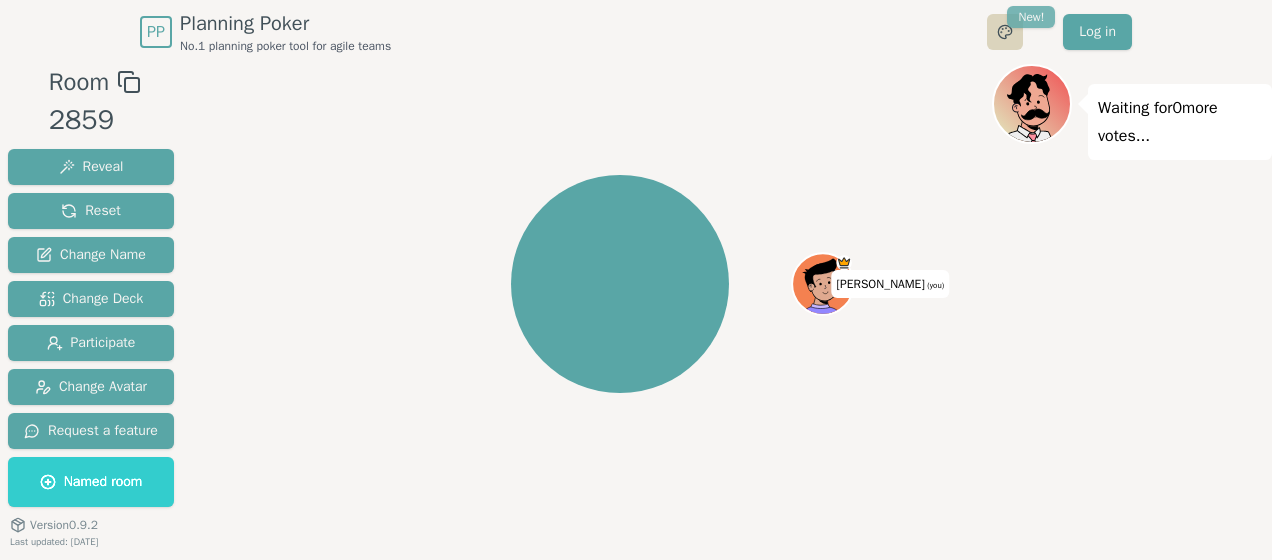 click on "PP Planning Poker No.1 planning poker tool for agile teams Toggle theme New! Log in Menu Room 2859 Reveal Reset Change Name Change Deck Participate Change Avatar Request a feature Named room [PERSON_NAME]   (you)   Waiting for  0  more votes... 0.5 1 2 3 5 8 13 20 40 ? Version  0.9.2 Last updated:   [DATE]" at bounding box center [636, 307] 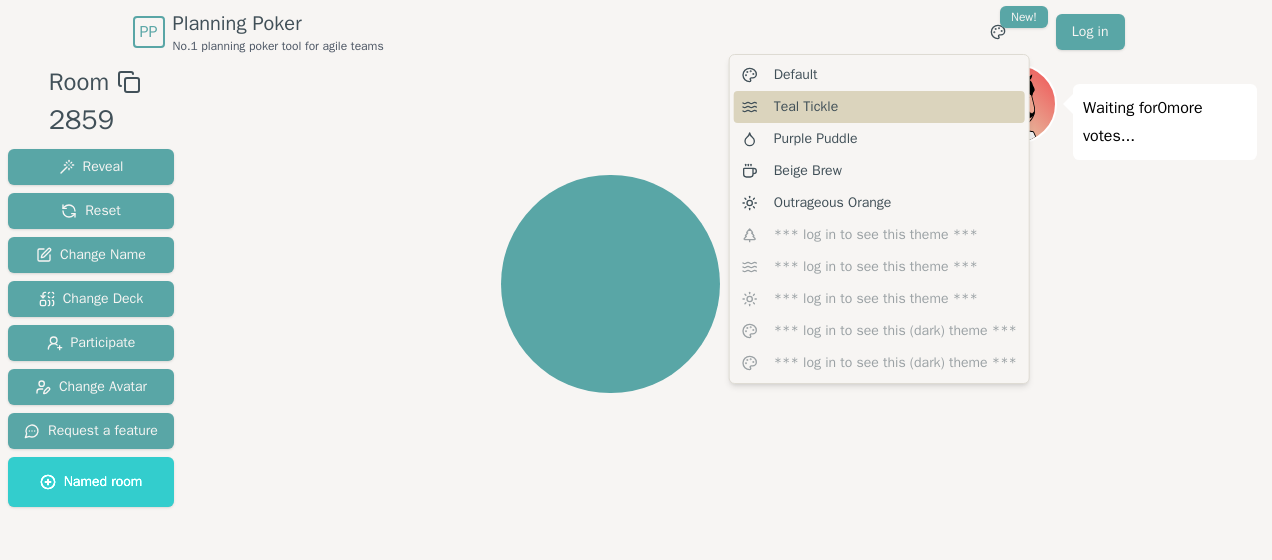 click on "Teal Tickle" at bounding box center (806, 107) 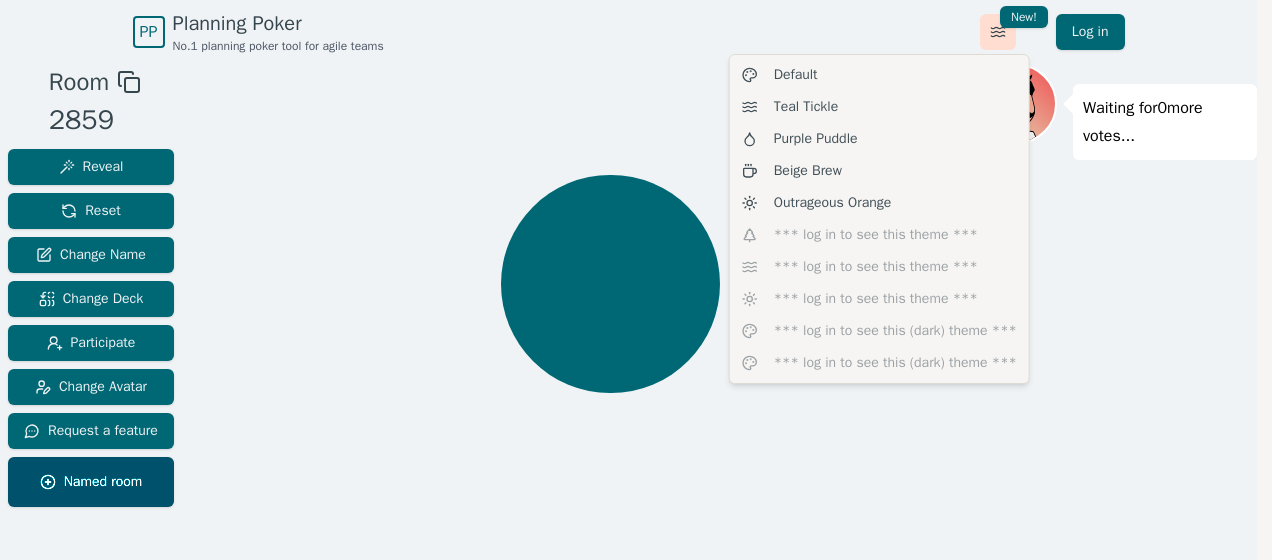 click on "PP Planning Poker No.1 planning poker tool for agile teams Toggle theme New! Log in Menu Room 2859 Reveal Reset Change Name Change Deck Participate Change Avatar Request a feature Named room [PERSON_NAME]   (you)   Waiting for  0  more votes... 0.5 1 2 3 5 8 13 20 40 ? Version  0.9.2 Last updated:   [DATE] Default Teal Tickle Purple Puddle Beige Brew Outrageous Orange *** log in to see this theme *** *** log in to see this theme *** *** log in to see this theme *** *** log in to see this (dark) theme *** *** log in to see this (dark) theme ***" at bounding box center (636, 307) 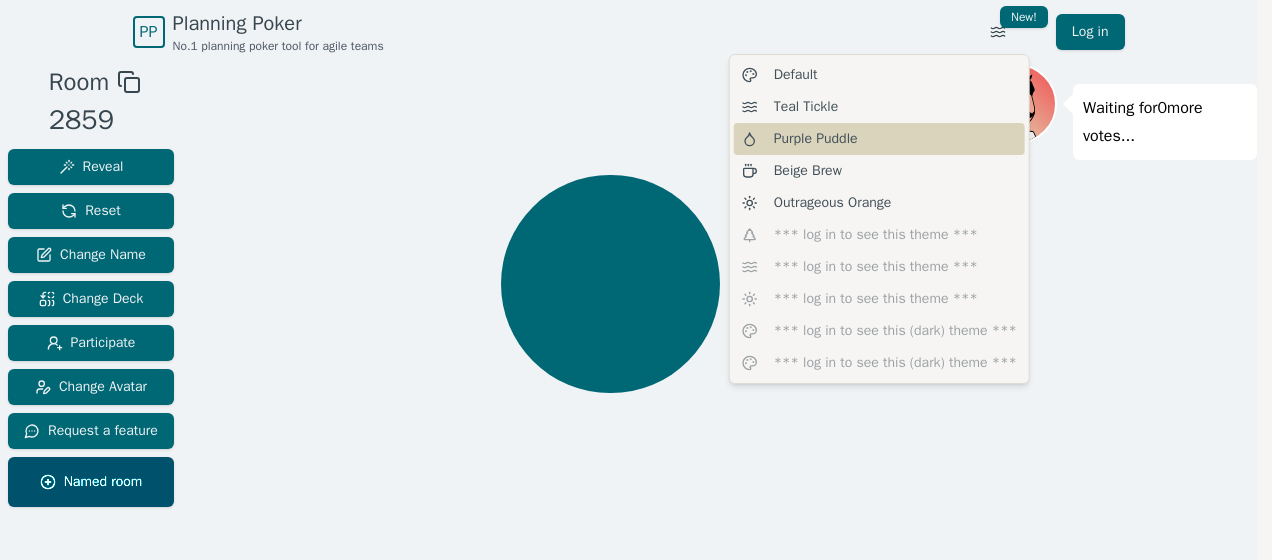 click on "Purple Puddle" at bounding box center [879, 139] 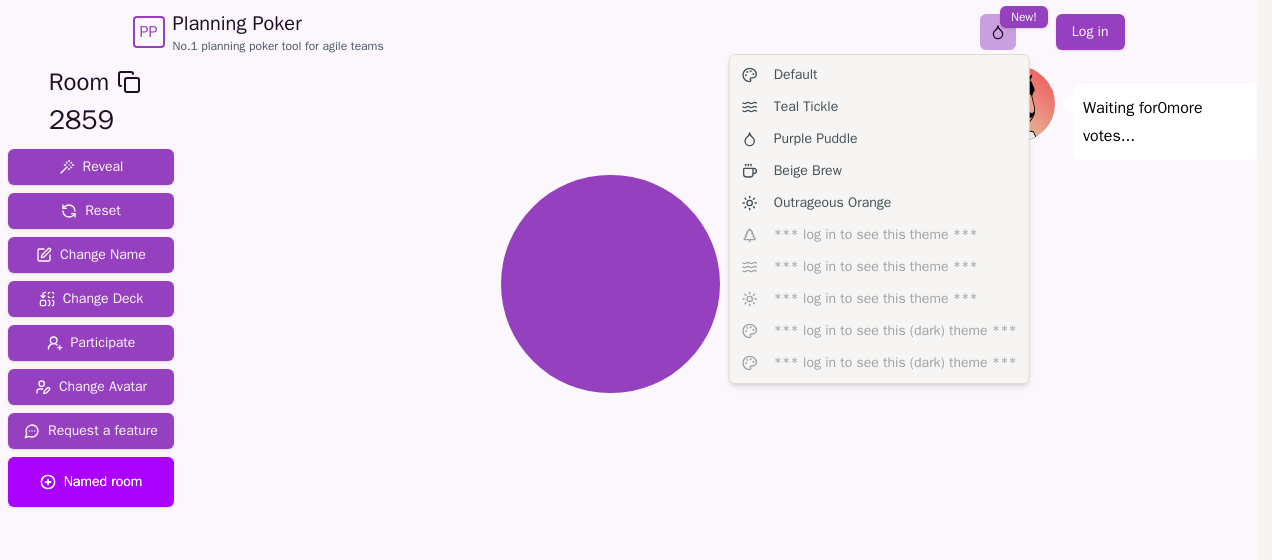 click on "PP Planning Poker No.1 planning poker tool for agile teams Toggle theme New! Log in Menu Room 2859 Reveal Reset Change Name Change Deck Participate Change Avatar Request a feature Named room [PERSON_NAME]   (you)   Waiting for  0  more votes... 0.5 1 2 3 5 8 13 20 40 ? Version  0.9.2 Last updated:   [DATE] Default Teal Tickle Purple Puddle Beige Brew Outrageous Orange *** log in to see this theme *** *** log in to see this theme *** *** log in to see this theme *** *** log in to see this (dark) theme *** *** log in to see this (dark) theme ***" at bounding box center (636, 307) 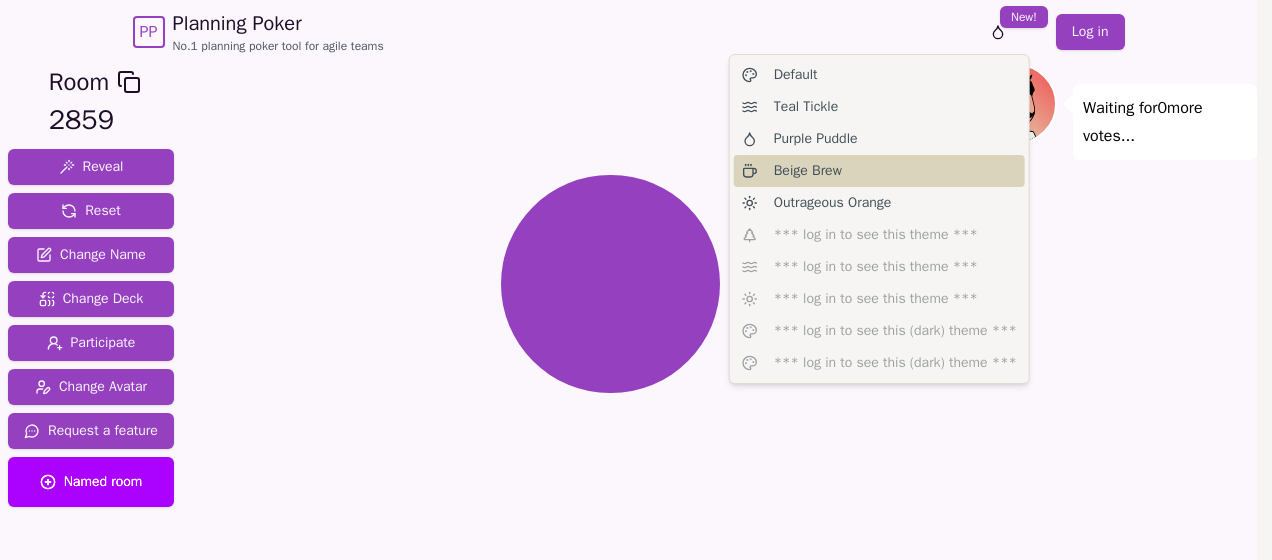 click on "Beige Brew" at bounding box center [808, 171] 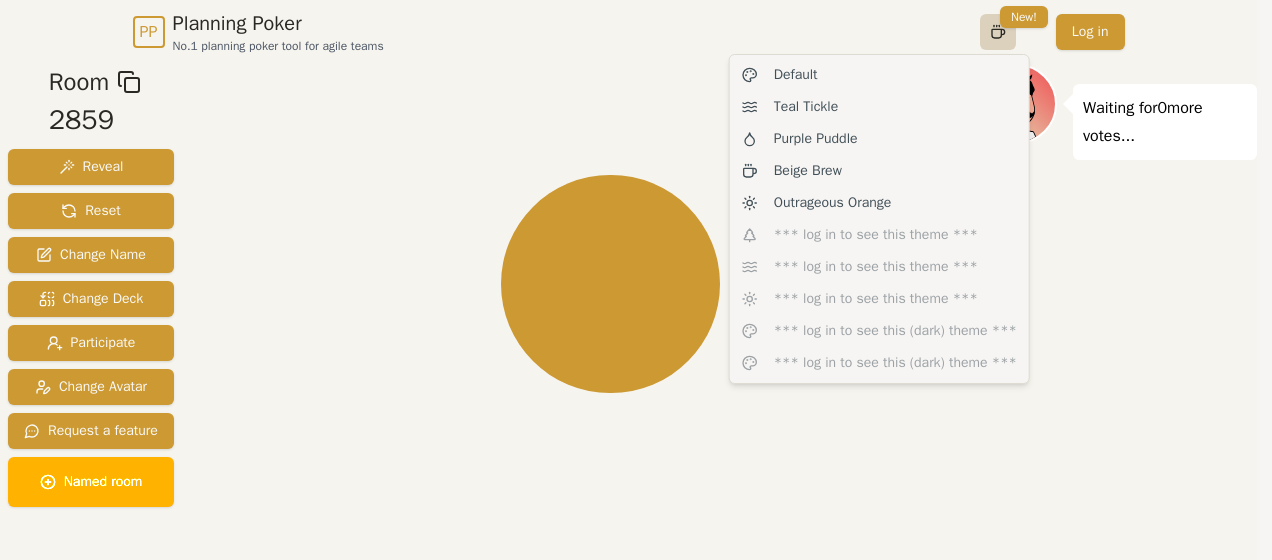 click on "PP Planning Poker No.1 planning poker tool for agile teams Toggle theme New! Log in Menu Room 2859 Reveal Reset Change Name Change Deck Participate Change Avatar Request a feature Named room [PERSON_NAME]   (you)   Waiting for  0  more votes... 0.5 1 2 3 5 8 13 20 40 ? Version  0.9.2 Last updated:   [DATE] Default Teal Tickle Purple Puddle Beige Brew Outrageous Orange *** log in to see this theme *** *** log in to see this theme *** *** log in to see this theme *** *** log in to see this (dark) theme *** *** log in to see this (dark) theme ***" at bounding box center [636, 307] 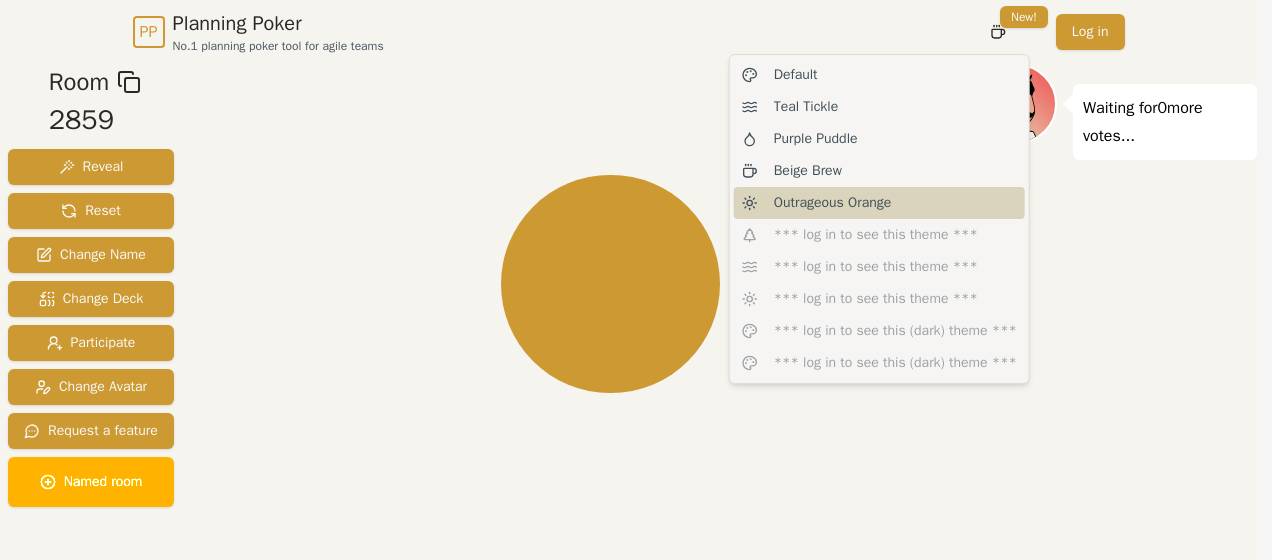 click on "Outrageous Orange" at bounding box center [833, 203] 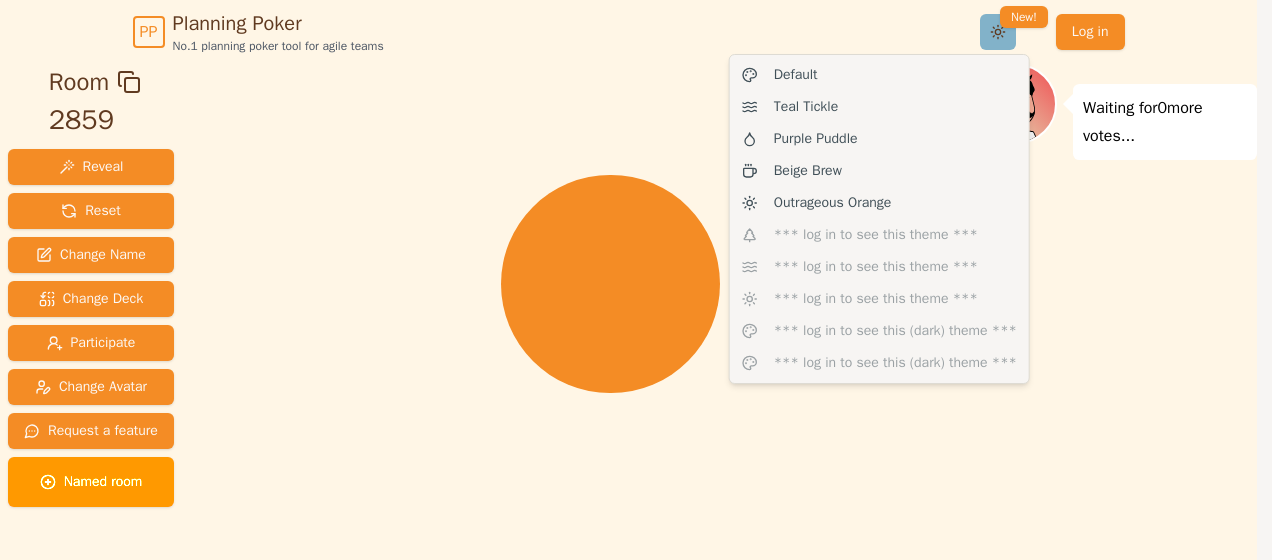 click on "PP Planning Poker No.1 planning poker tool for agile teams Toggle theme New! Log in Menu Room 2859 Reveal Reset Change Name Change Deck Participate Change Avatar Request a feature Named room [PERSON_NAME]   (you)   Waiting for  0  more votes... 0.5 1 2 3 5 8 13 20 40 ? Version  0.9.2 Last updated:   [DATE] Default Teal Tickle Purple Puddle Beige Brew Outrageous Orange *** log in to see this theme *** *** log in to see this theme *** *** log in to see this theme *** *** log in to see this (dark) theme *** *** log in to see this (dark) theme ***" at bounding box center [636, 307] 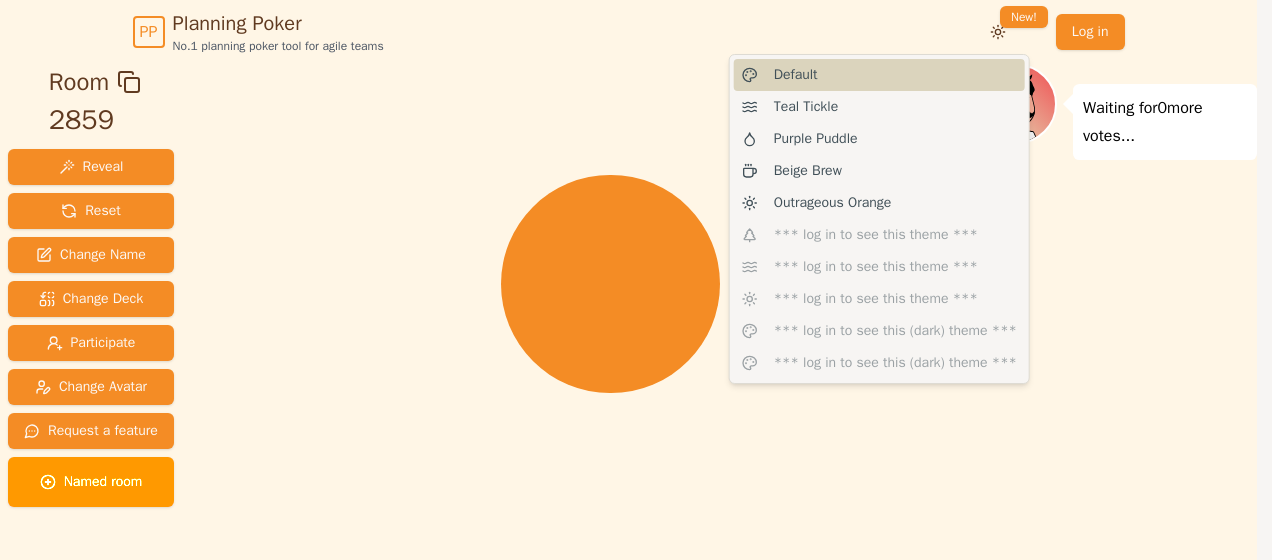 click on "Default" at bounding box center [879, 75] 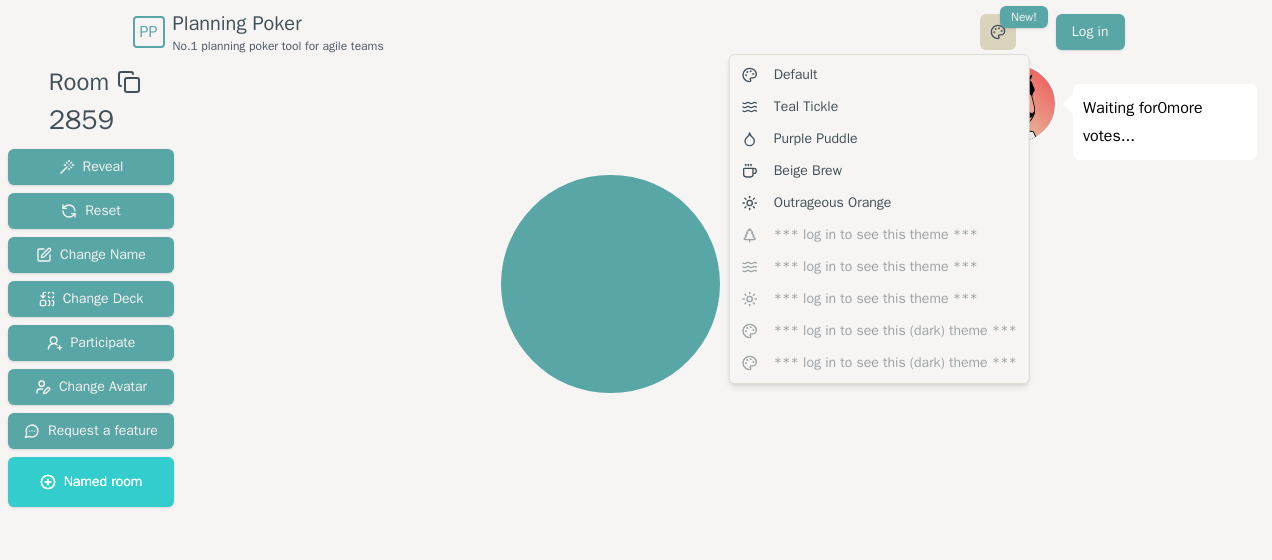 click on "PP Planning Poker No.1 planning poker tool for agile teams Toggle theme New! Log in Menu Room 2859 Reveal Reset Change Name Change Deck Participate Change Avatar Request a feature Named room [PERSON_NAME]   (you)   Waiting for  0  more votes... 0.5 1 2 3 5 8 13 20 40 ? Version  0.9.2 Last updated:   [DATE] Default Teal Tickle Purple Puddle Beige Brew Outrageous Orange *** log in to see this theme *** *** log in to see this theme *** *** log in to see this theme *** *** log in to see this (dark) theme *** *** log in to see this (dark) theme ***" at bounding box center [636, 307] 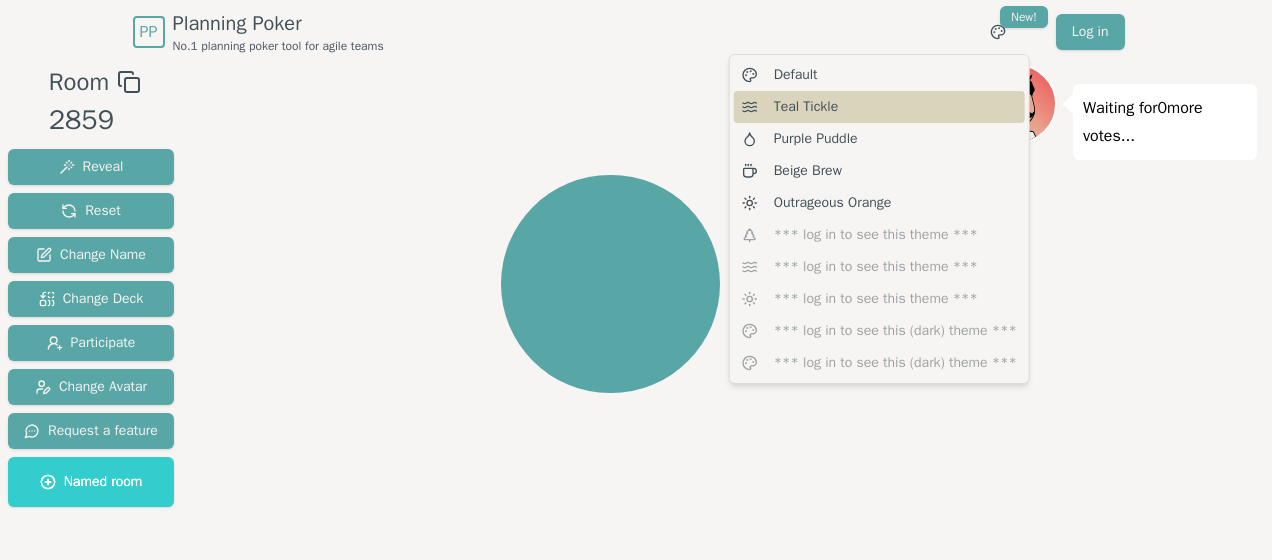 click on "Teal Tickle" at bounding box center [879, 107] 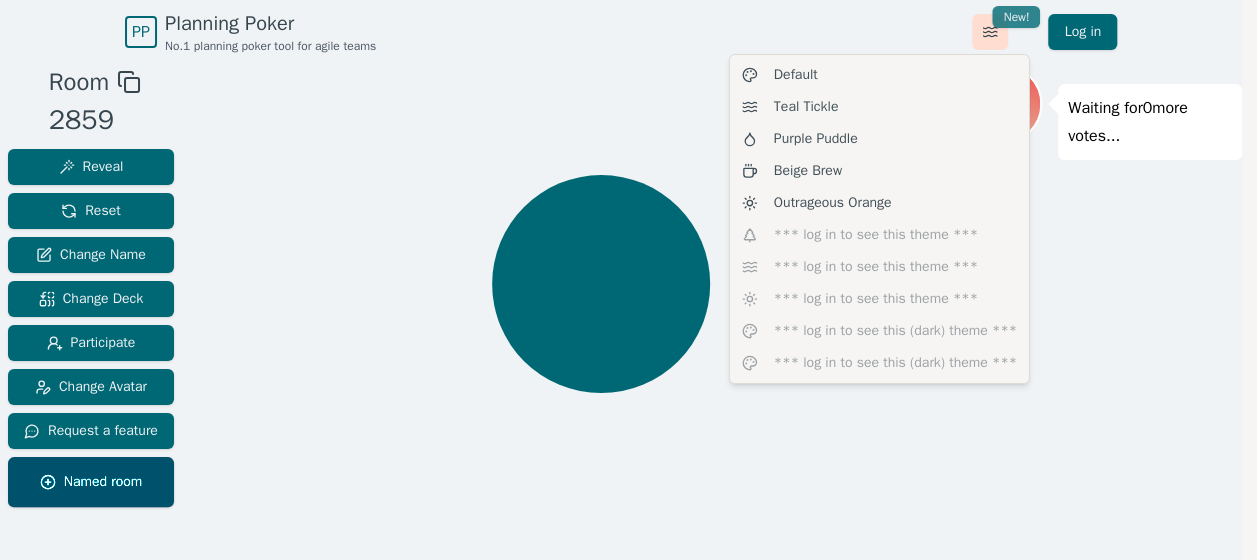 click on "PP Planning Poker No.1 planning poker tool for agile teams Toggle theme New! Log in Menu Room 2859 Reveal Reset Change Name Change Deck Participate Change Avatar Request a feature Named room [PERSON_NAME]   (you)   Waiting for  0  more votes... 0.5 1 2 3 5 8 13 20 40 ? Version  0.9.2 Last updated:   [DATE] Default Teal Tickle Purple Puddle Beige Brew Outrageous Orange *** log in to see this theme *** *** log in to see this theme *** *** log in to see this theme *** *** log in to see this (dark) theme *** *** log in to see this (dark) theme ***" at bounding box center (628, 307) 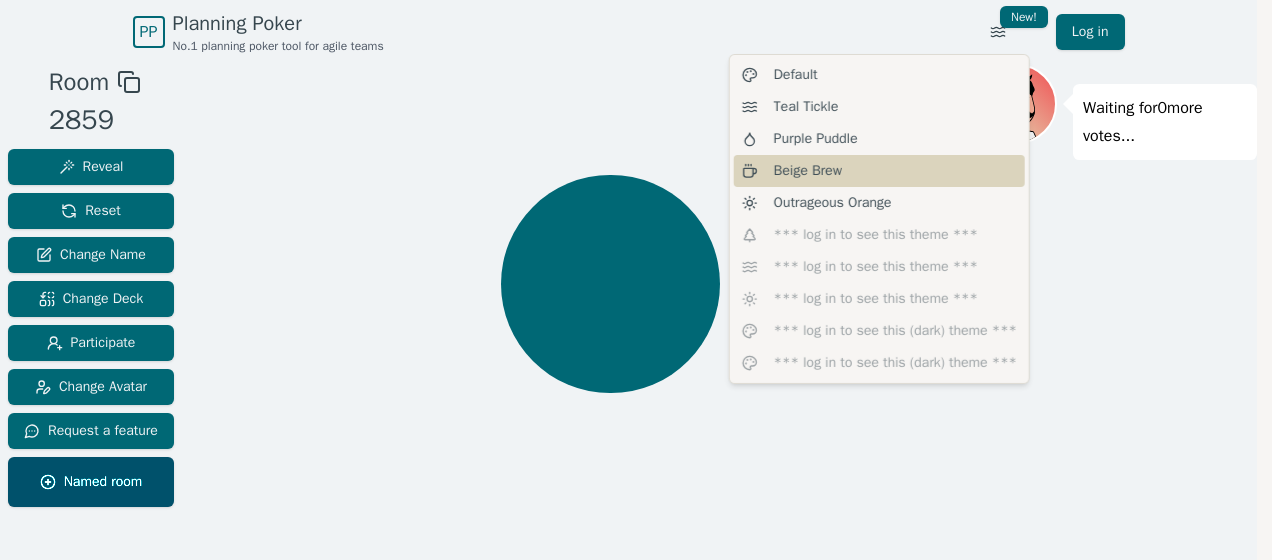 click on "Beige Brew" at bounding box center (879, 171) 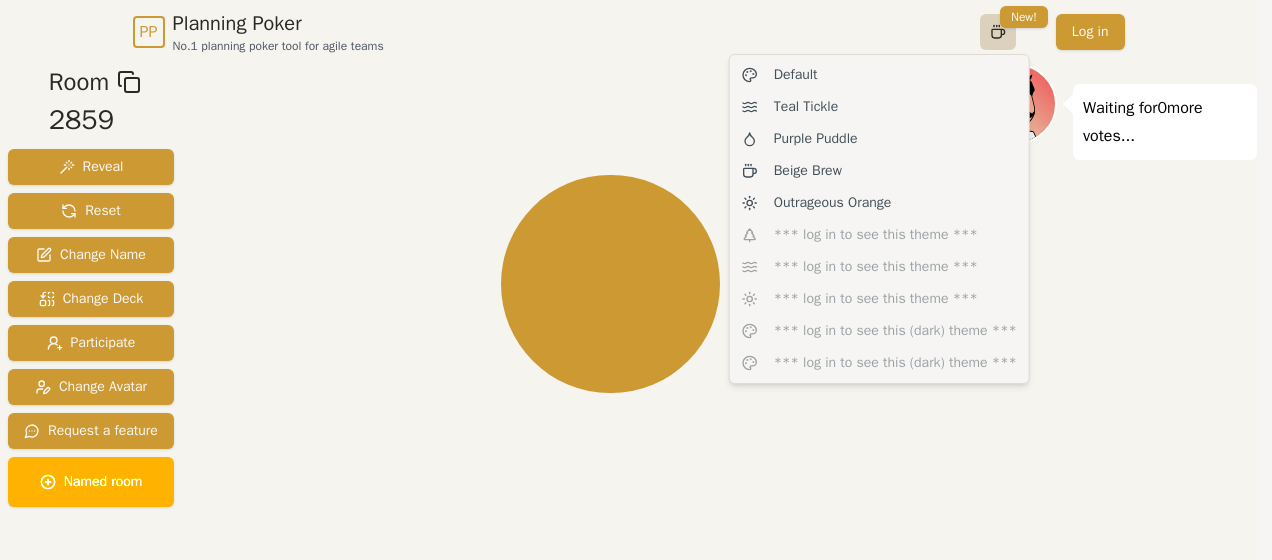 click on "PP Planning Poker No.1 planning poker tool for agile teams Toggle theme New! Log in Menu Room 2859 Reveal Reset Change Name Change Deck Participate Change Avatar Request a feature Named room [PERSON_NAME]   (you)   Waiting for  0  more votes... 0.5 1 2 3 5 8 13 20 40 ? Version  0.9.2 Last updated:   [DATE] Default Teal Tickle Purple Puddle Beige Brew Outrageous Orange *** log in to see this theme *** *** log in to see this theme *** *** log in to see this theme *** *** log in to see this (dark) theme *** *** log in to see this (dark) theme ***" at bounding box center (636, 307) 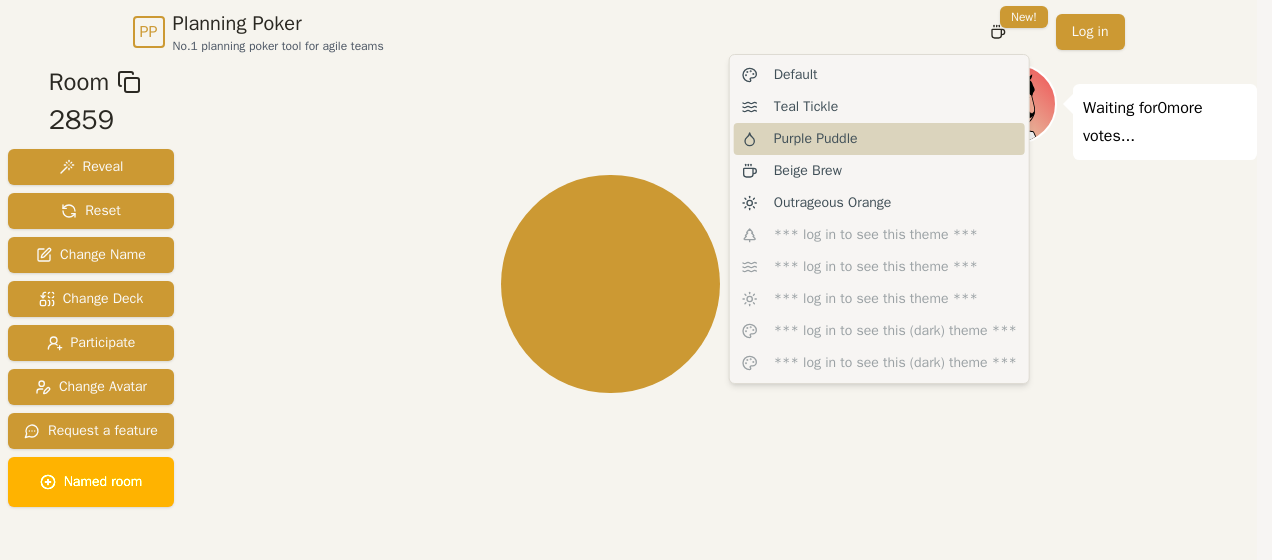 click on "Purple Puddle" at bounding box center (879, 139) 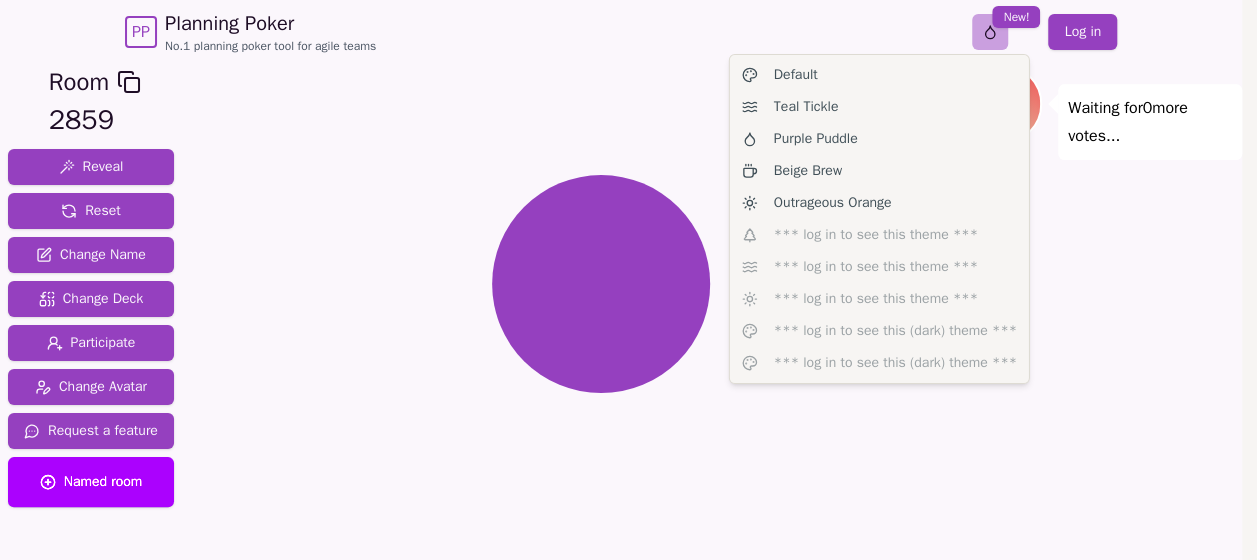 click on "PP Planning Poker No.1 planning poker tool for agile teams Toggle theme New! Log in Menu Room 2859 Reveal Reset Change Name Change Deck Participate Change Avatar Request a feature Named room [PERSON_NAME]   (you)   Waiting for  0  more votes... 0.5 1 2 3 5 8 13 20 40 ? Version  0.9.2 Last updated:   [DATE] Default Teal Tickle Purple Puddle Beige Brew Outrageous Orange *** log in to see this theme *** *** log in to see this theme *** *** log in to see this theme *** *** log in to see this (dark) theme *** *** log in to see this (dark) theme ***" at bounding box center [628, 307] 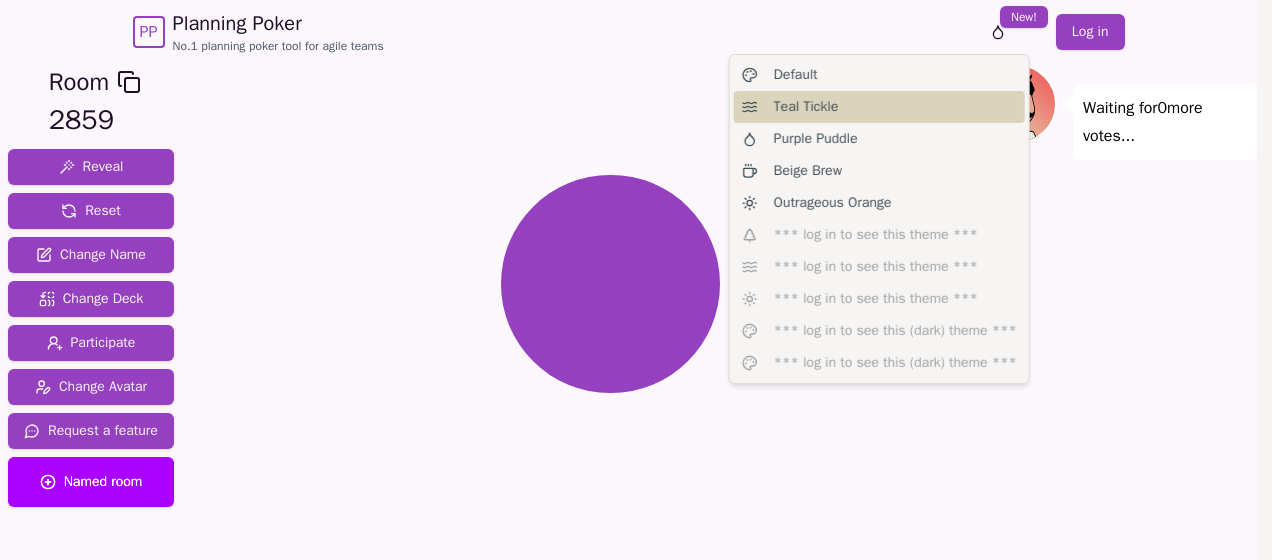 click on "Teal Tickle" at bounding box center (879, 107) 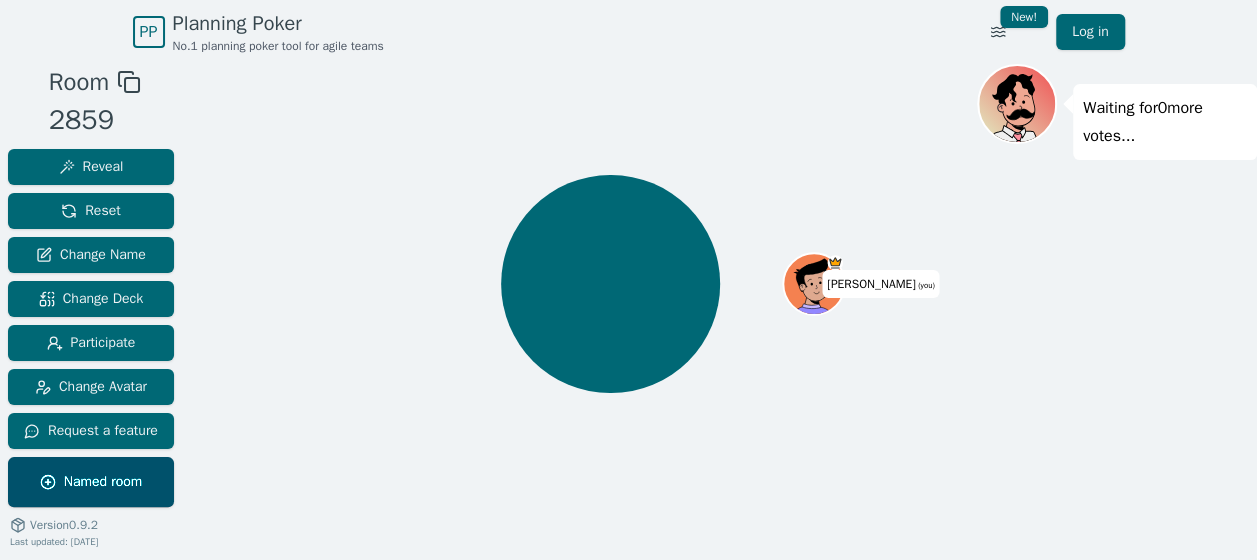 click on "Waiting for  0  more votes..." at bounding box center (1117, 339) 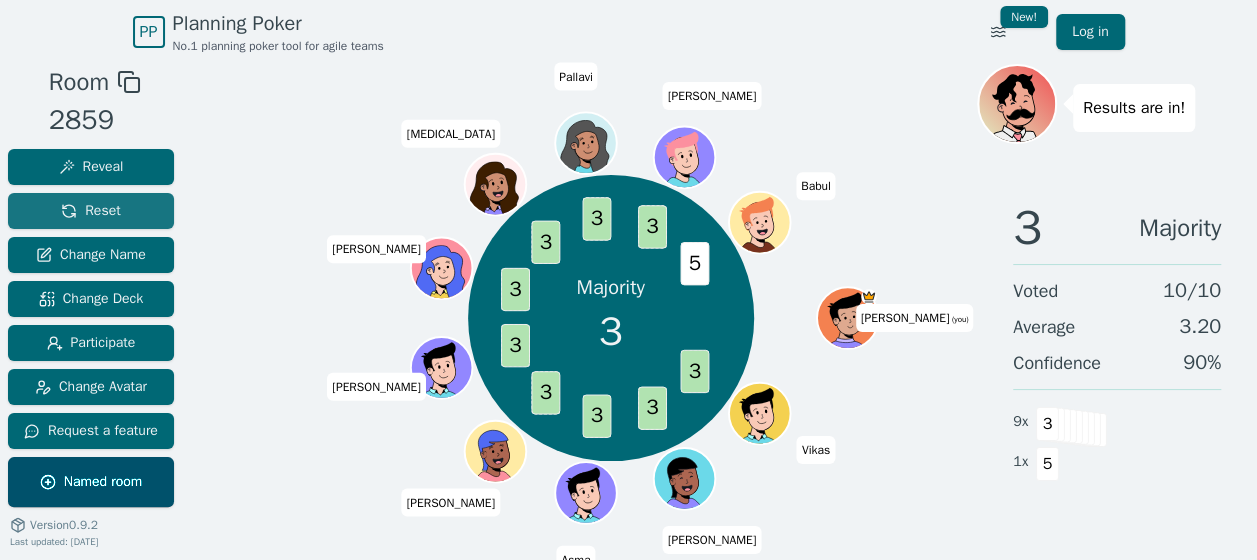 click on "Reset" at bounding box center [91, 211] 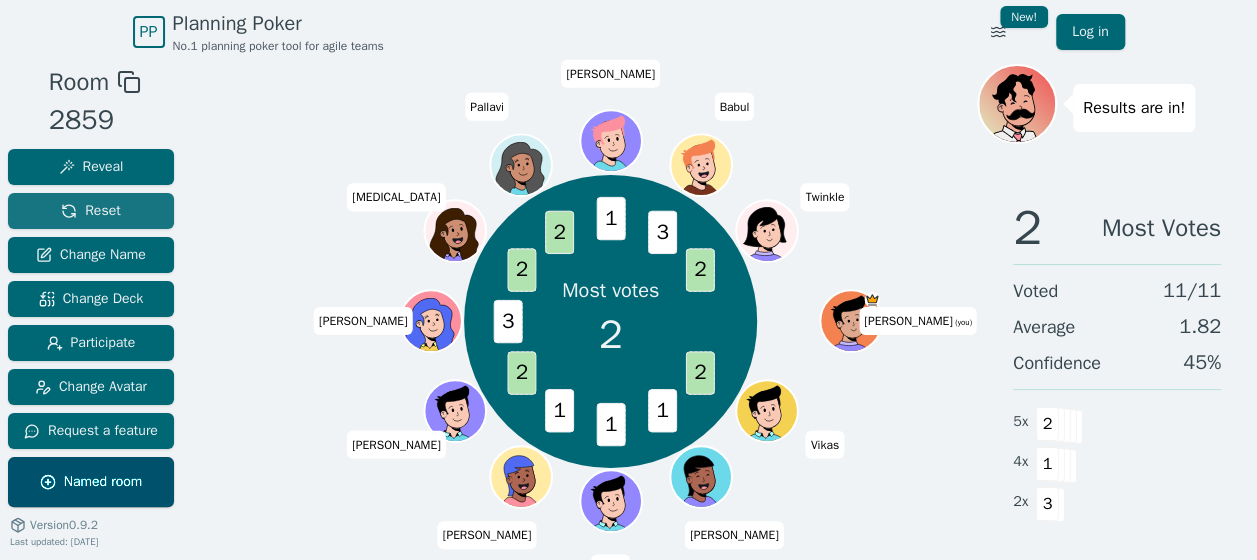click on "Reset" at bounding box center (91, 211) 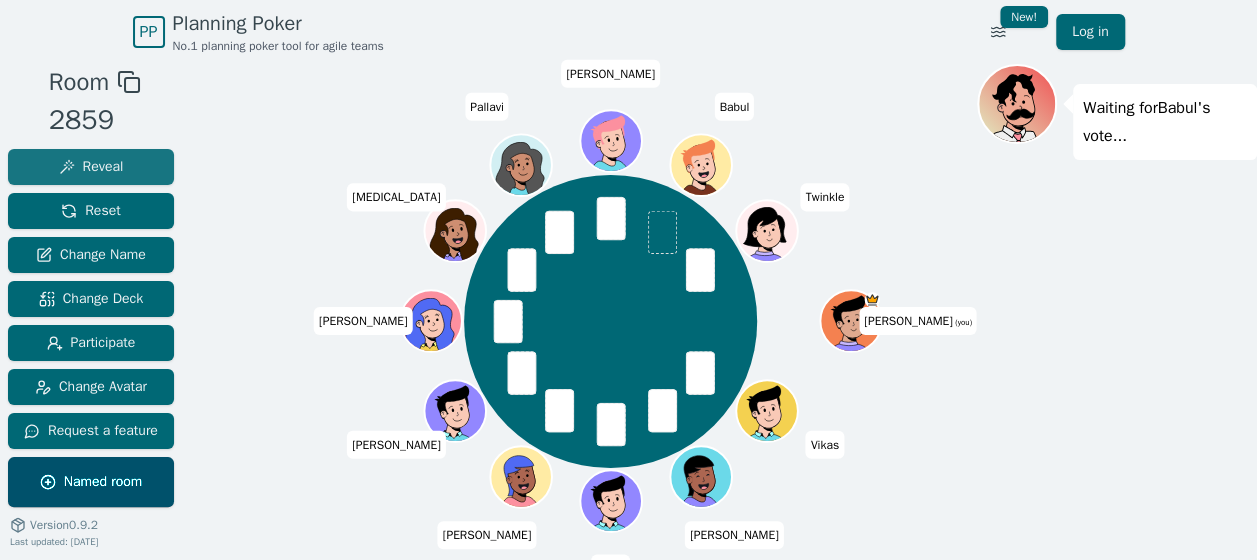 click on "Reveal" at bounding box center (91, 167) 